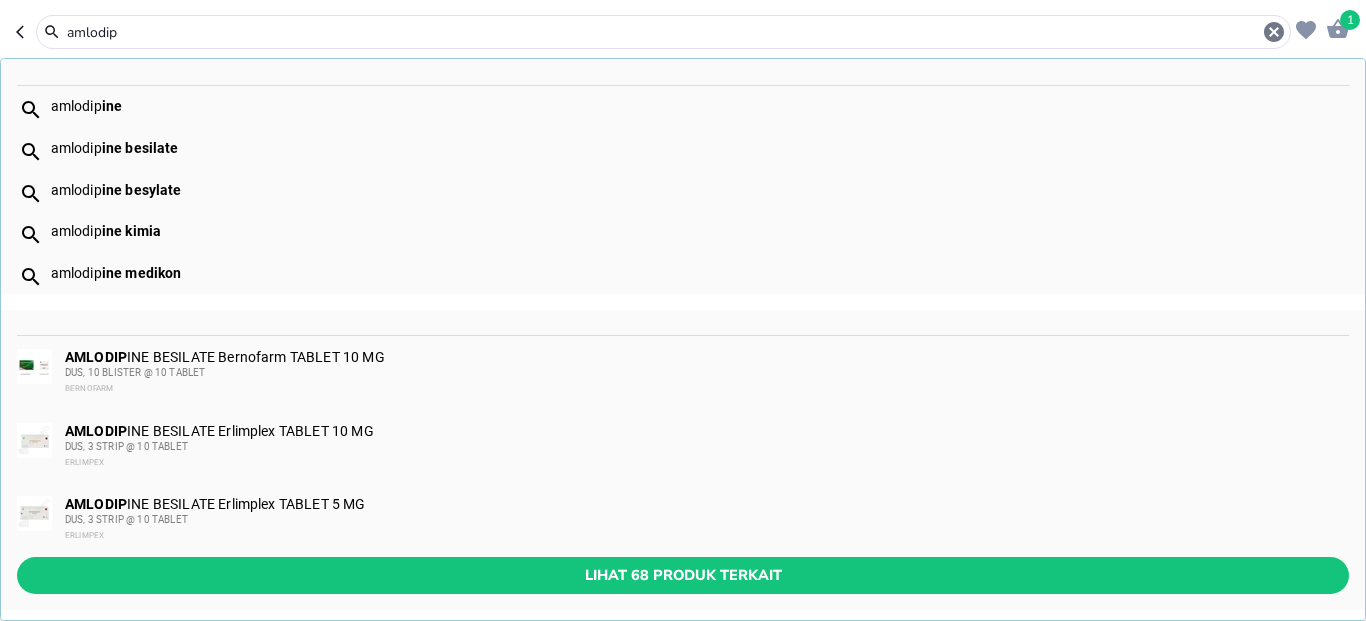 scroll, scrollTop: 0, scrollLeft: 0, axis: both 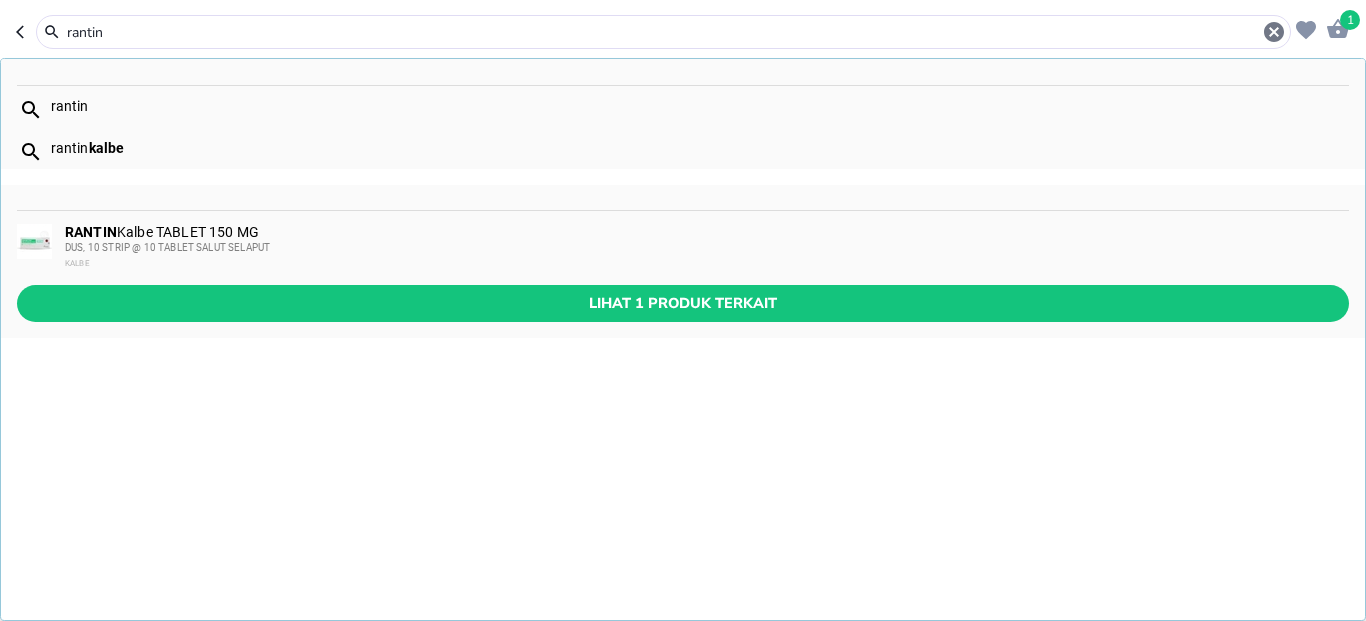 type on "rantin" 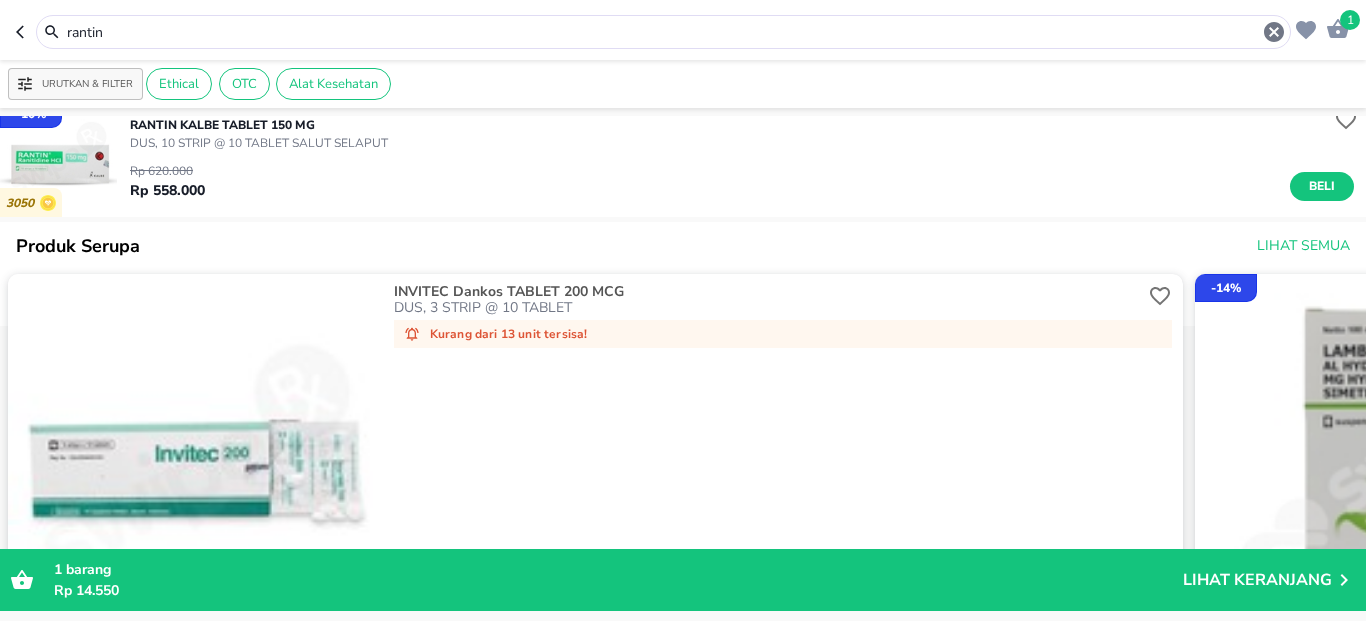 scroll, scrollTop: 0, scrollLeft: 0, axis: both 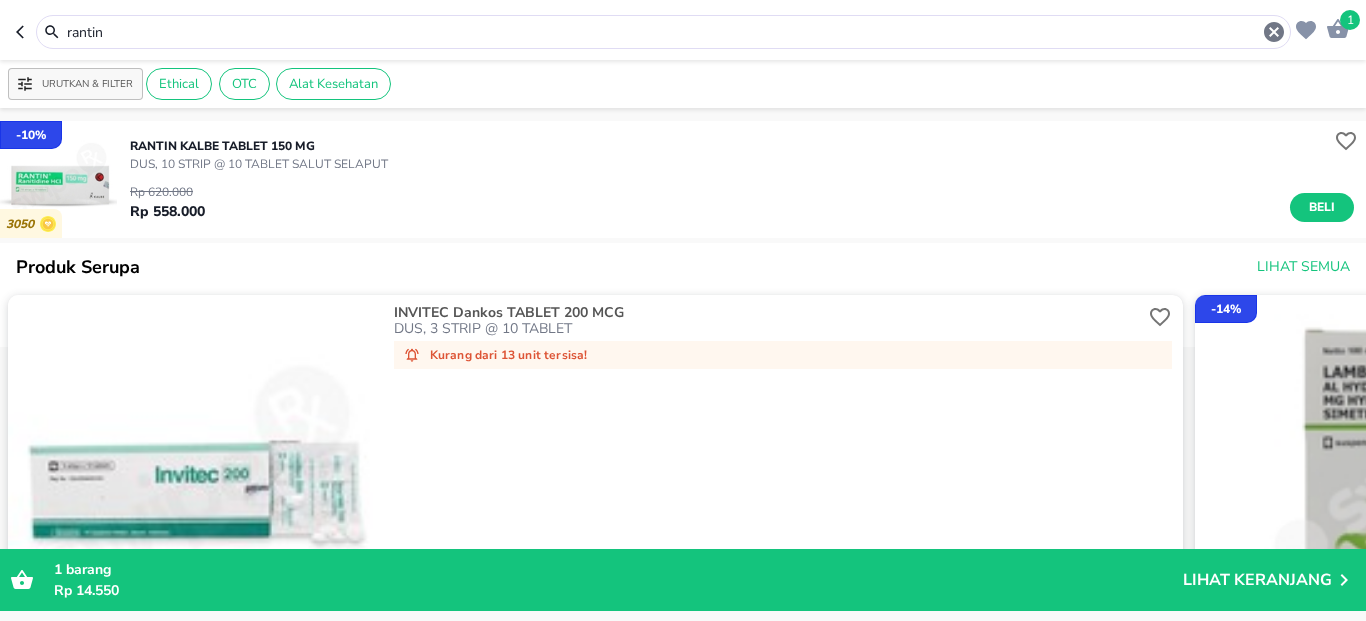 click at bounding box center [58, 179] 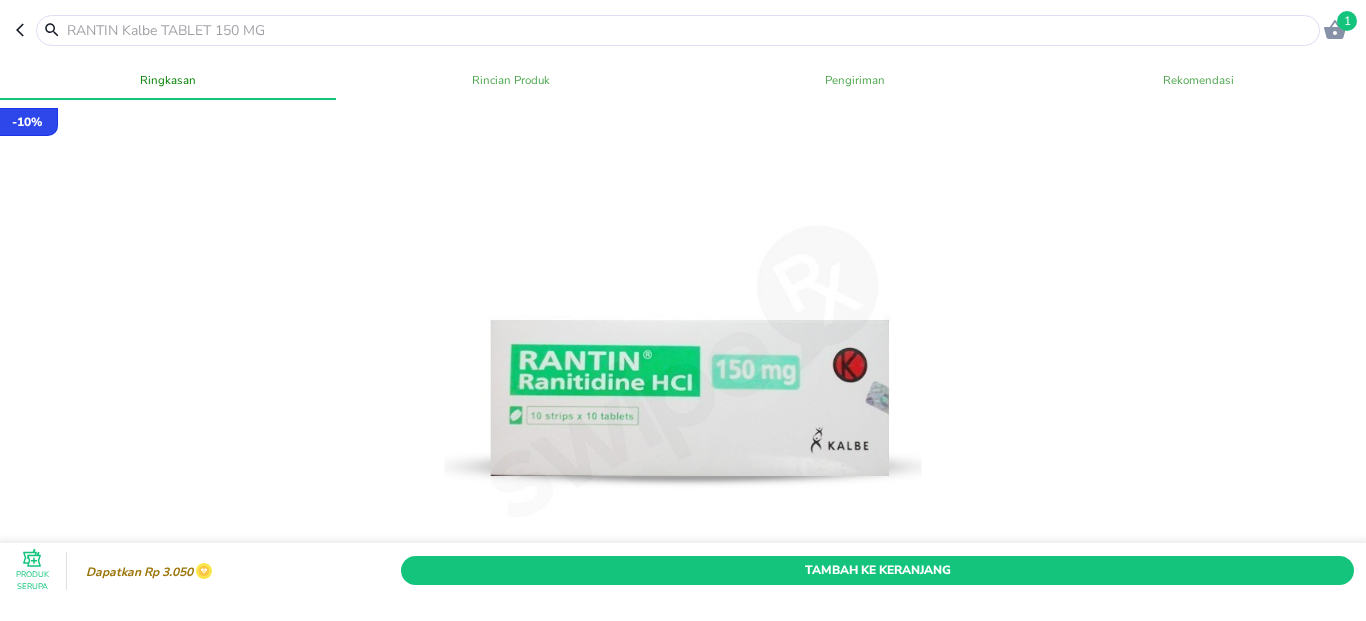 scroll, scrollTop: 240, scrollLeft: 0, axis: vertical 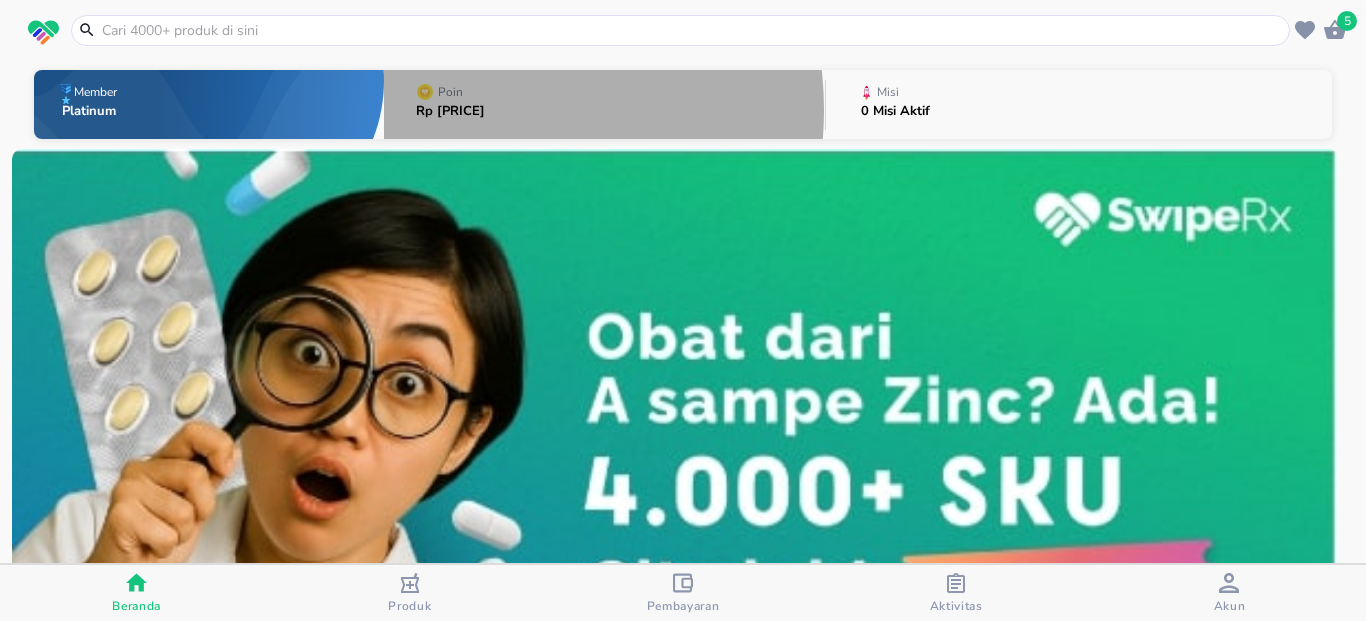 click on "Rp 1.204.300" at bounding box center (450, 111) 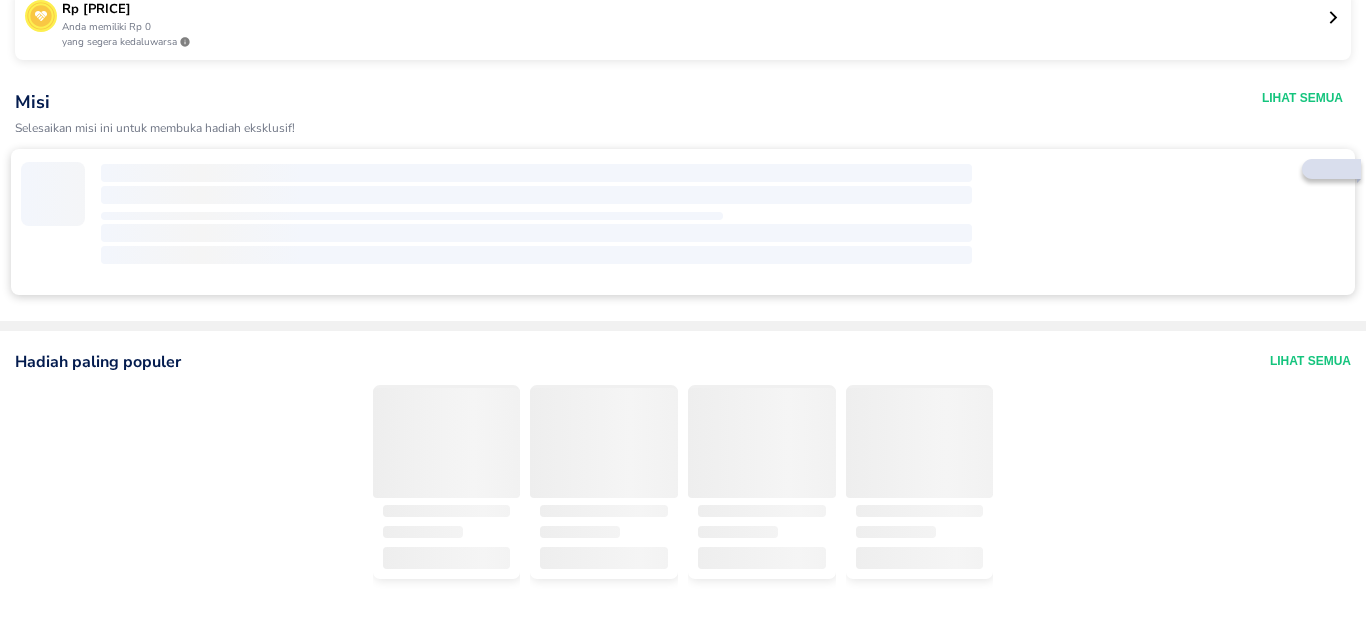 scroll, scrollTop: 0, scrollLeft: 0, axis: both 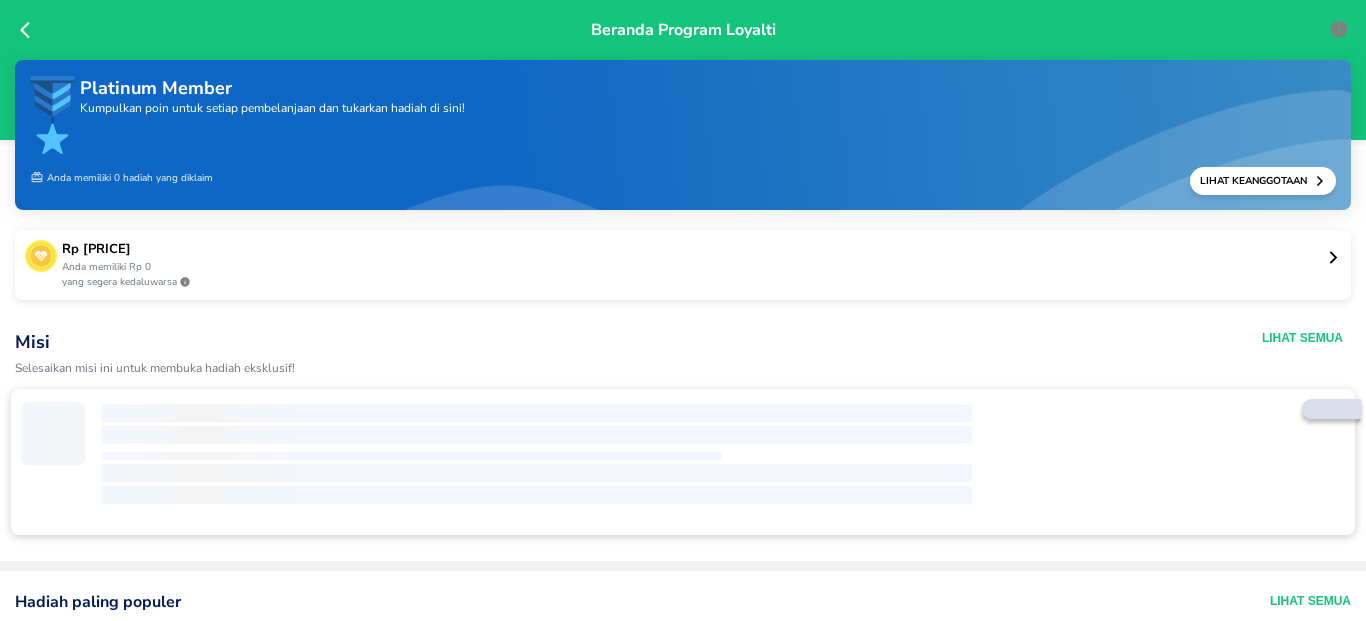 click on "Rp 1.204.300" at bounding box center (694, 250) 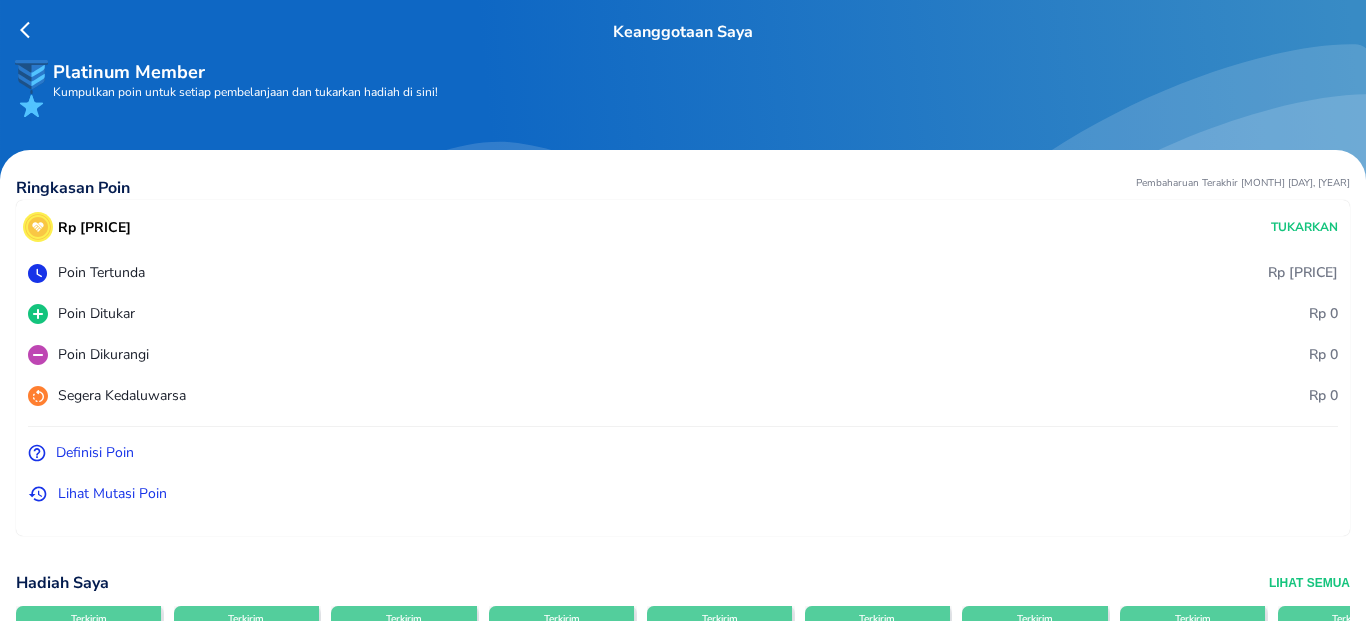 click on "Tukarkan" at bounding box center (1304, 227) 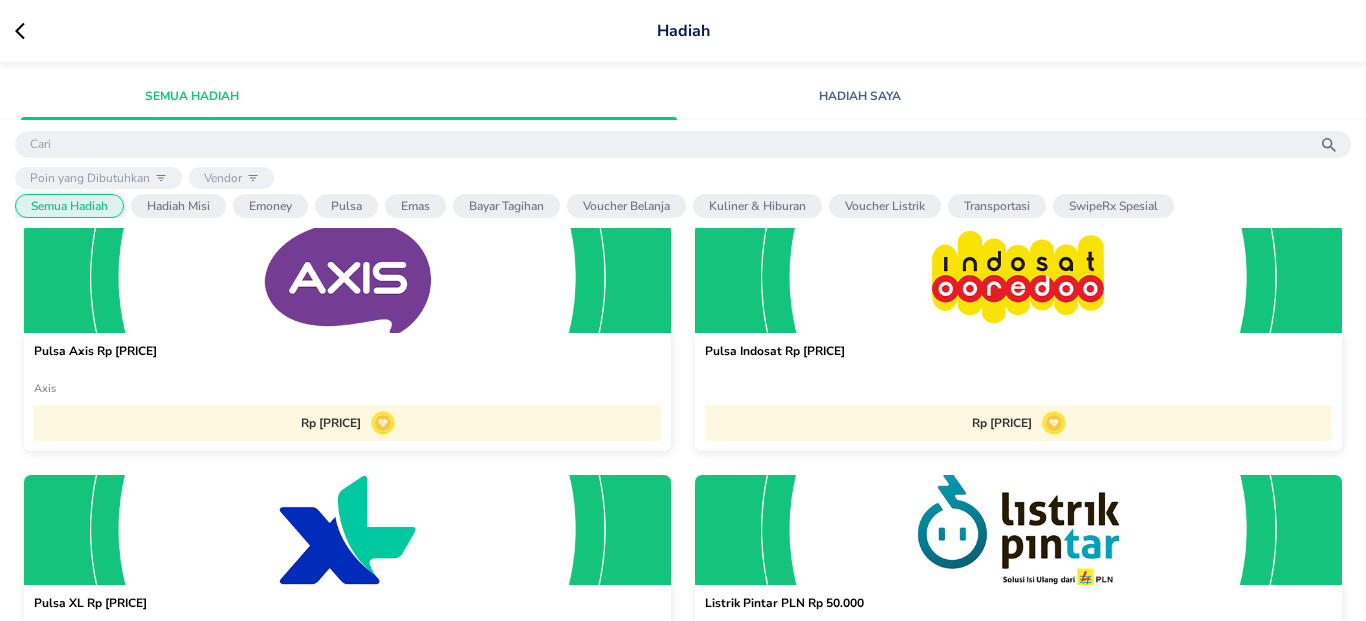 scroll, scrollTop: 885, scrollLeft: 0, axis: vertical 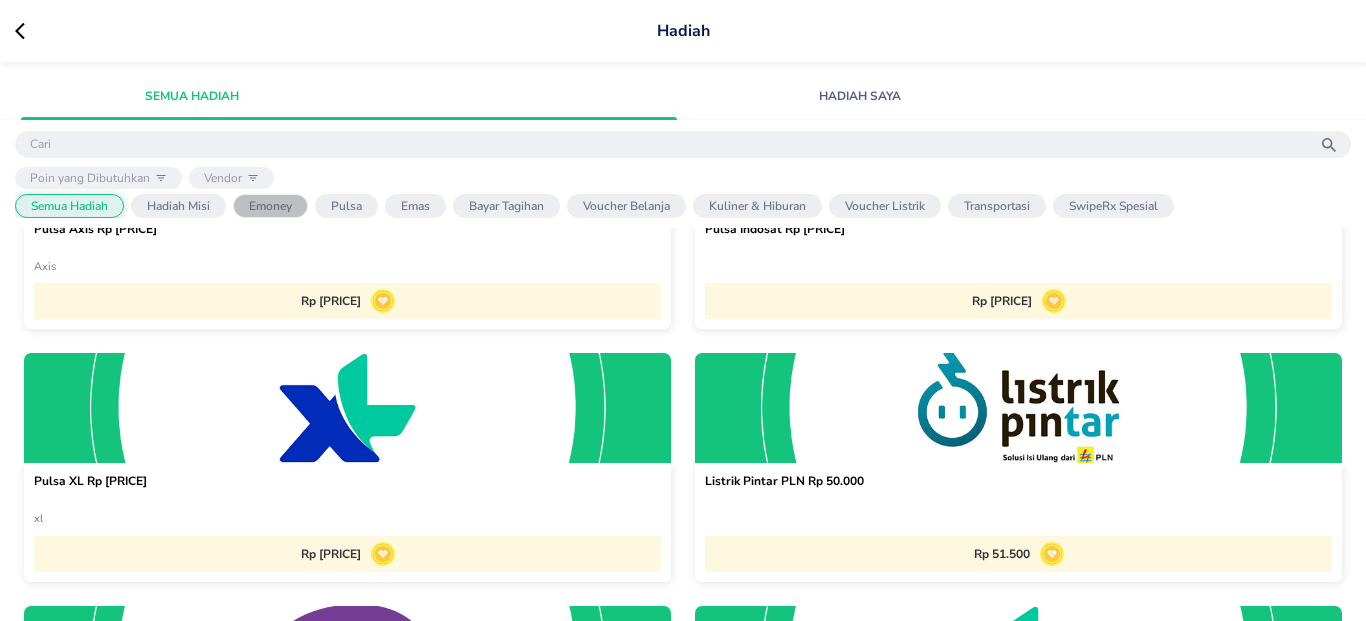 click on "Emoney" at bounding box center (270, 206) 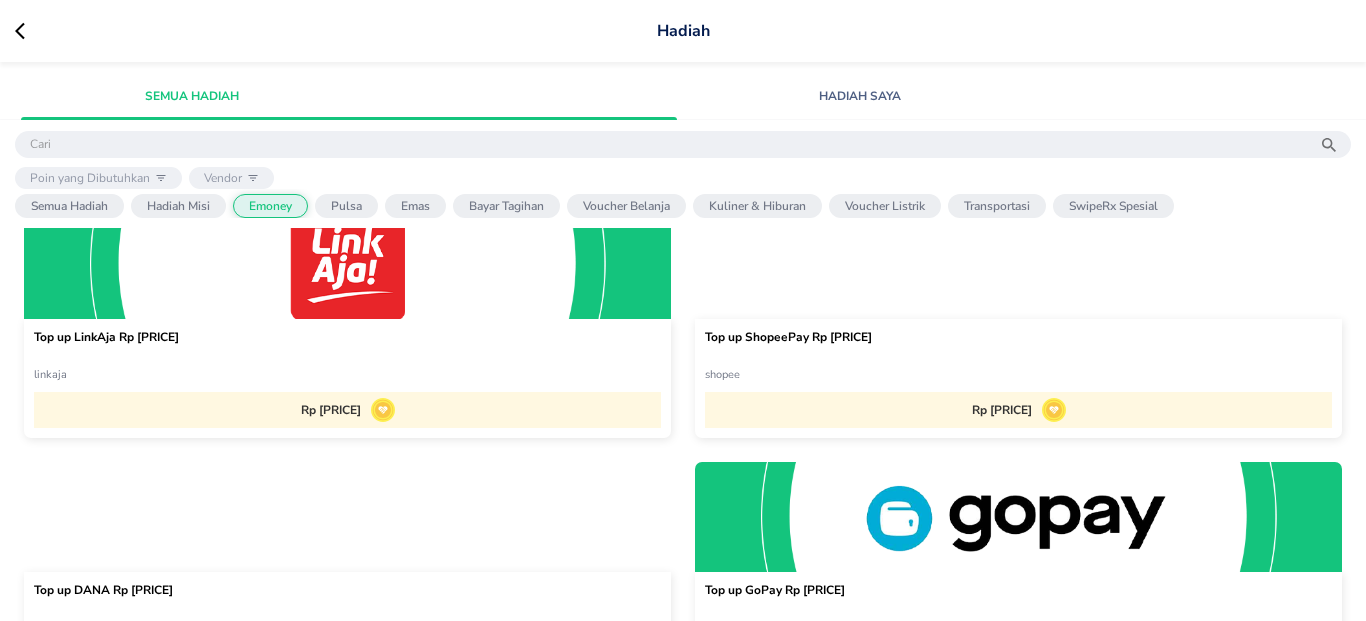 scroll, scrollTop: 1387, scrollLeft: 0, axis: vertical 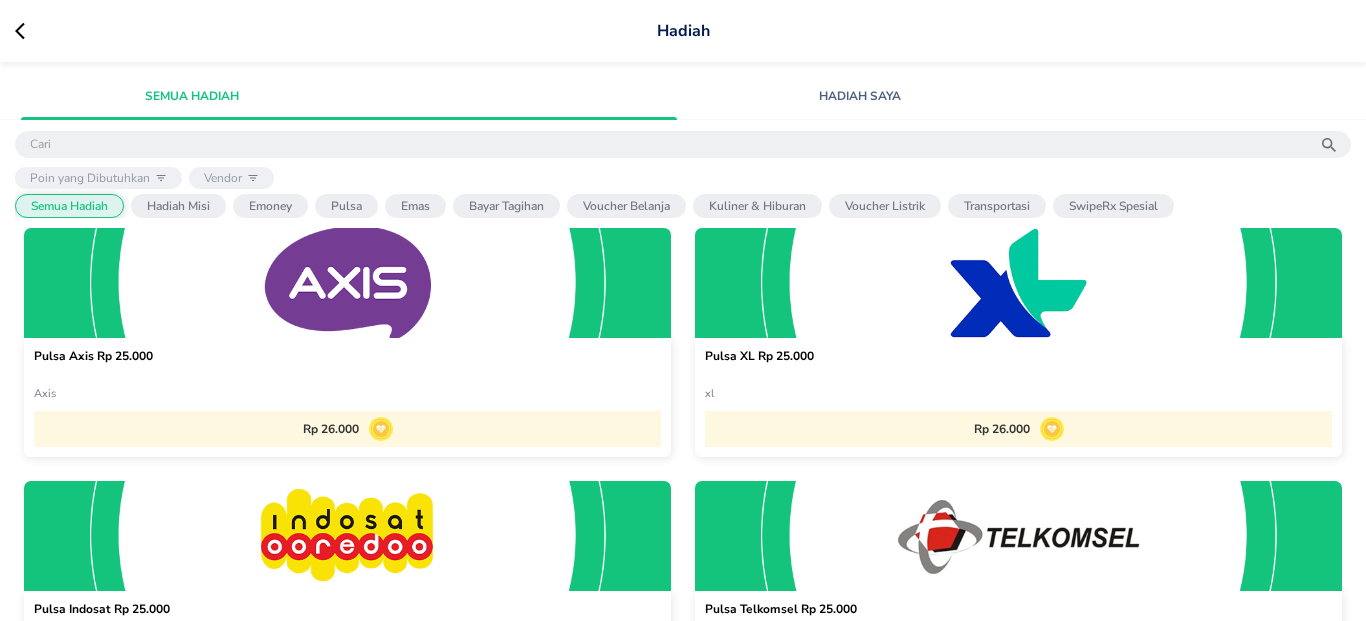 click on "Emoney" at bounding box center (270, 206) 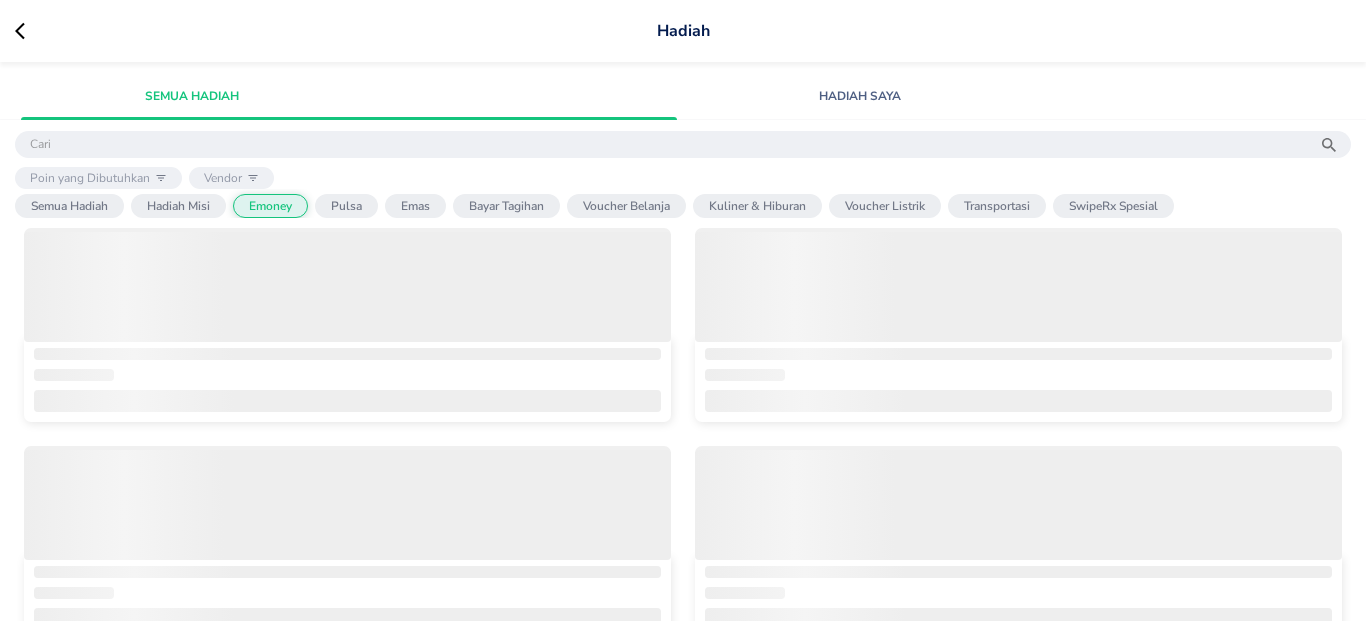 scroll, scrollTop: 672, scrollLeft: 0, axis: vertical 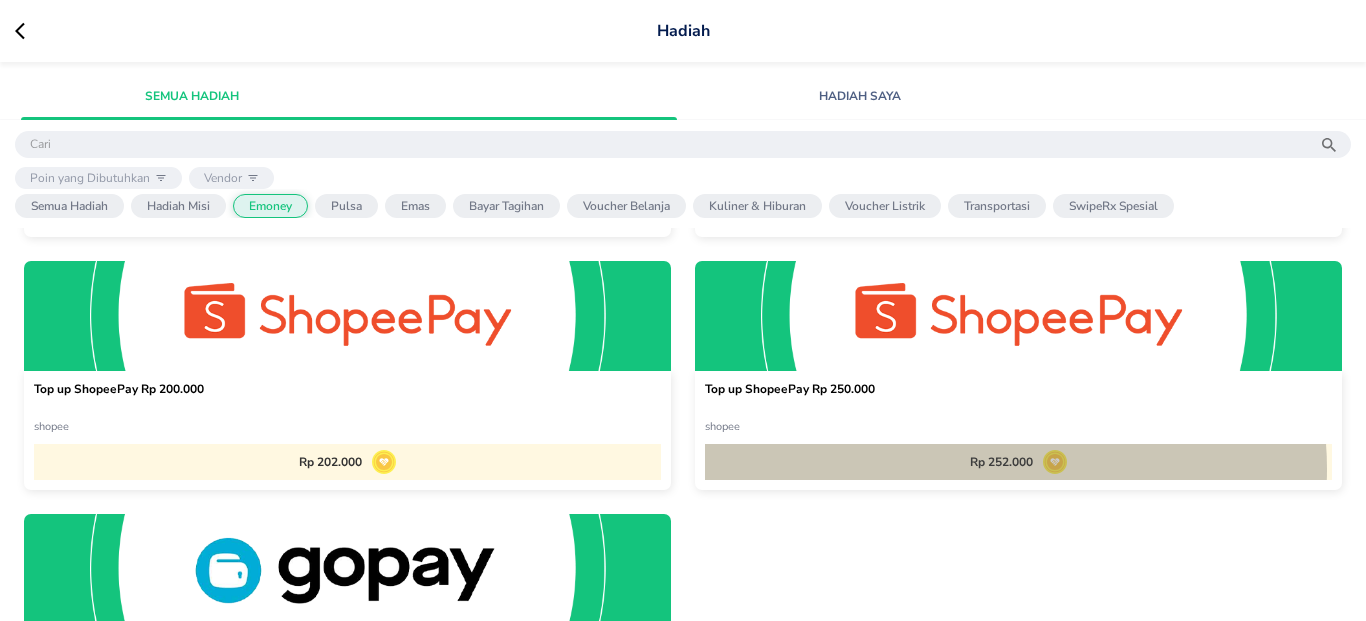 click on "Rp 252.000" at bounding box center (1001, 462) 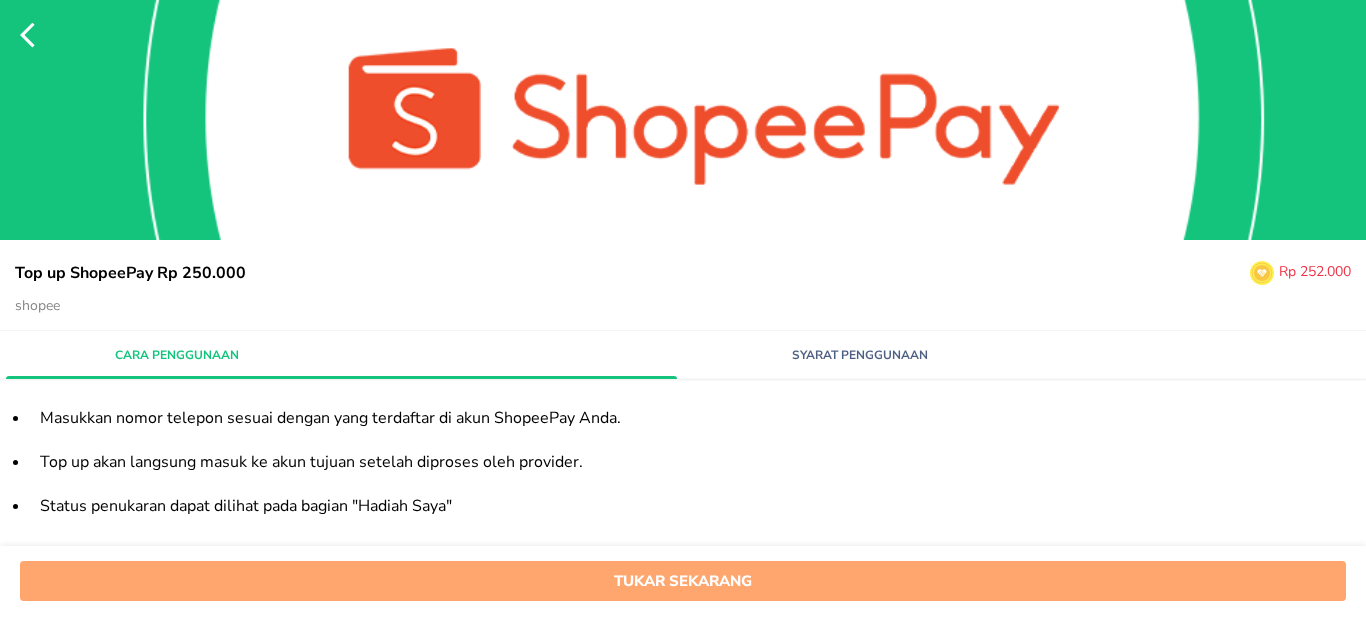 click on "Tukar sekarang" at bounding box center (683, 581) 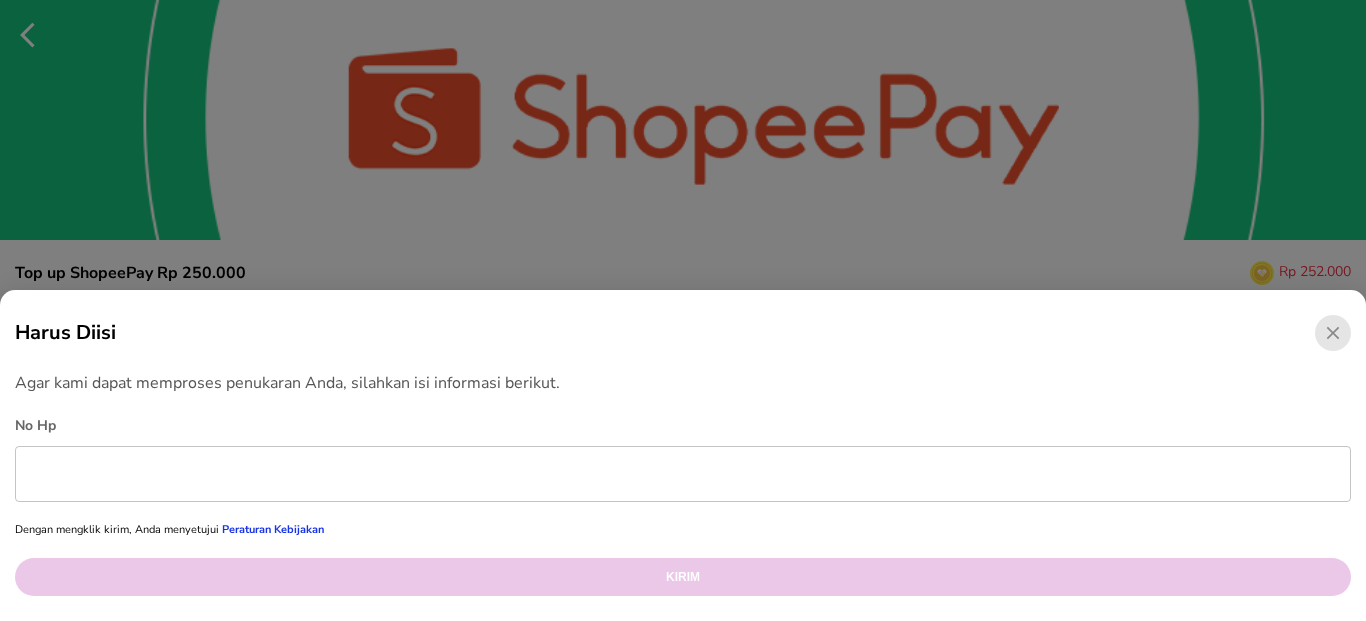 click at bounding box center (683, 474) 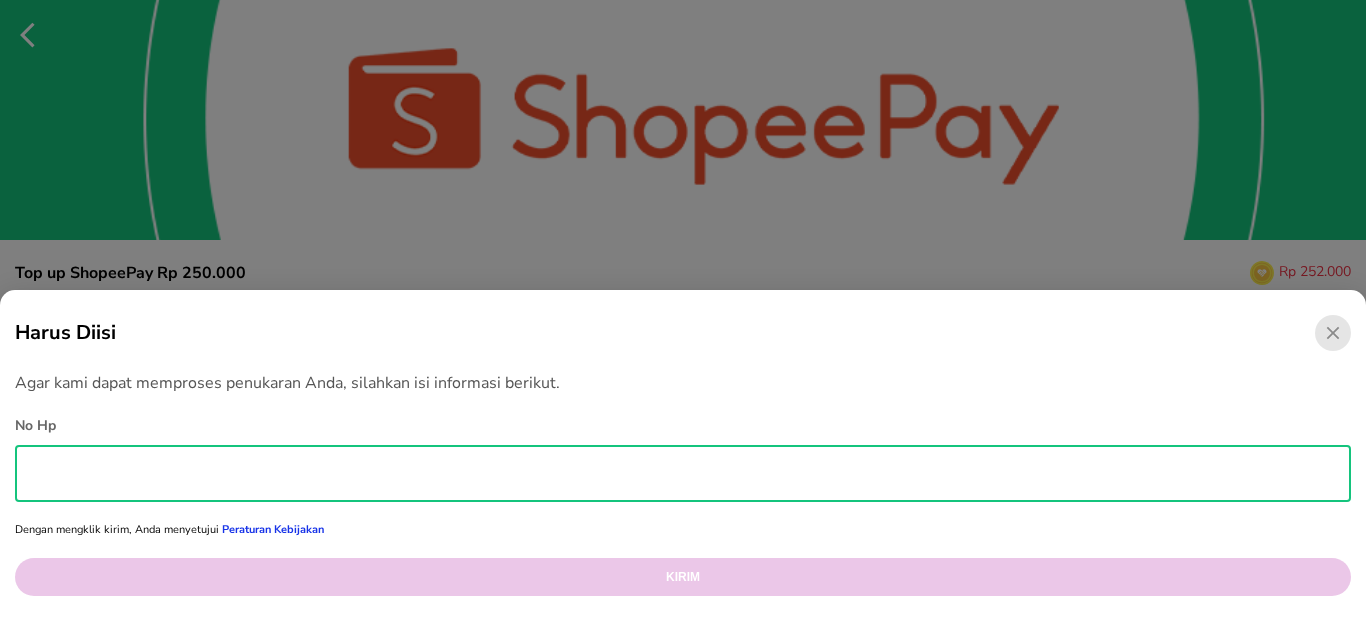 type on "089655805775" 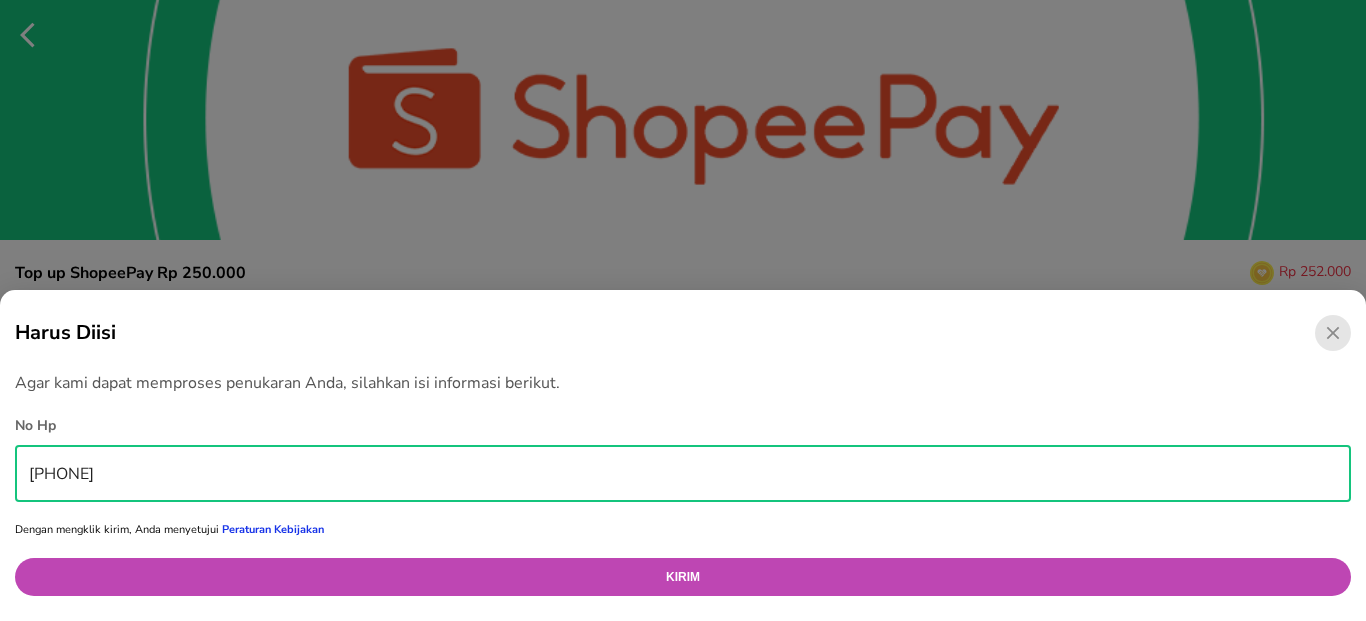 click on "089655805775" at bounding box center [683, 474] 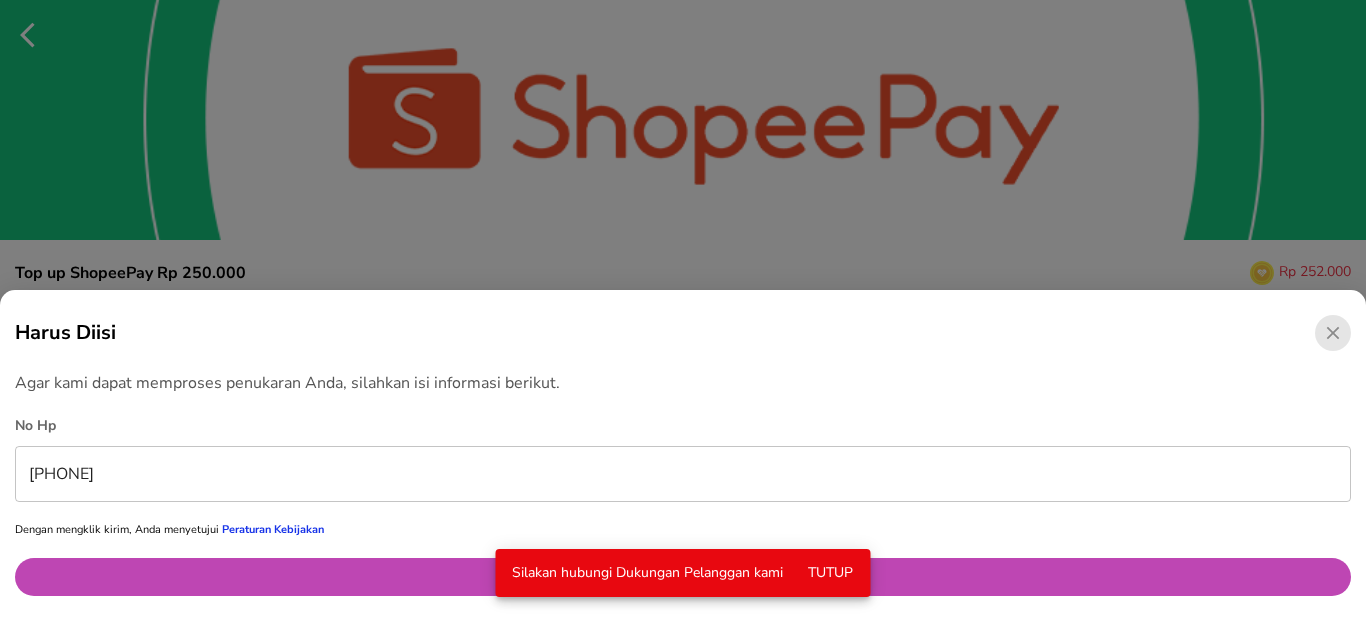 click on "Tutup" at bounding box center (831, 573) 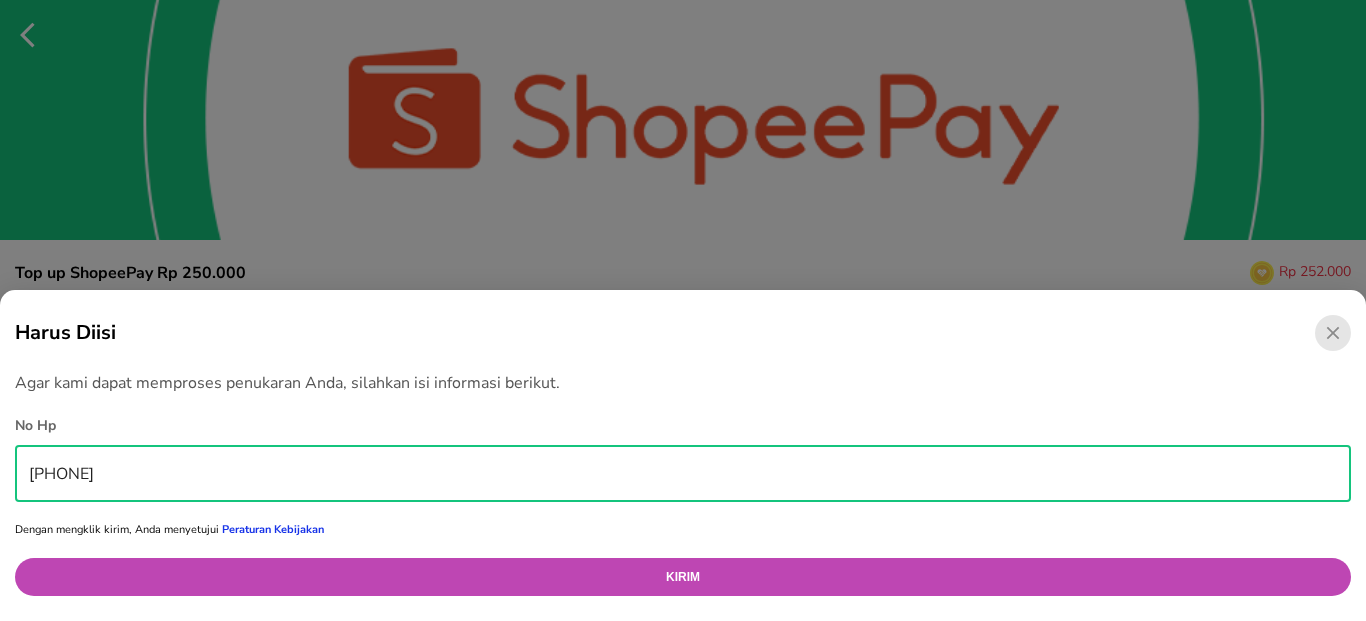 click on "089655805775" at bounding box center [683, 474] 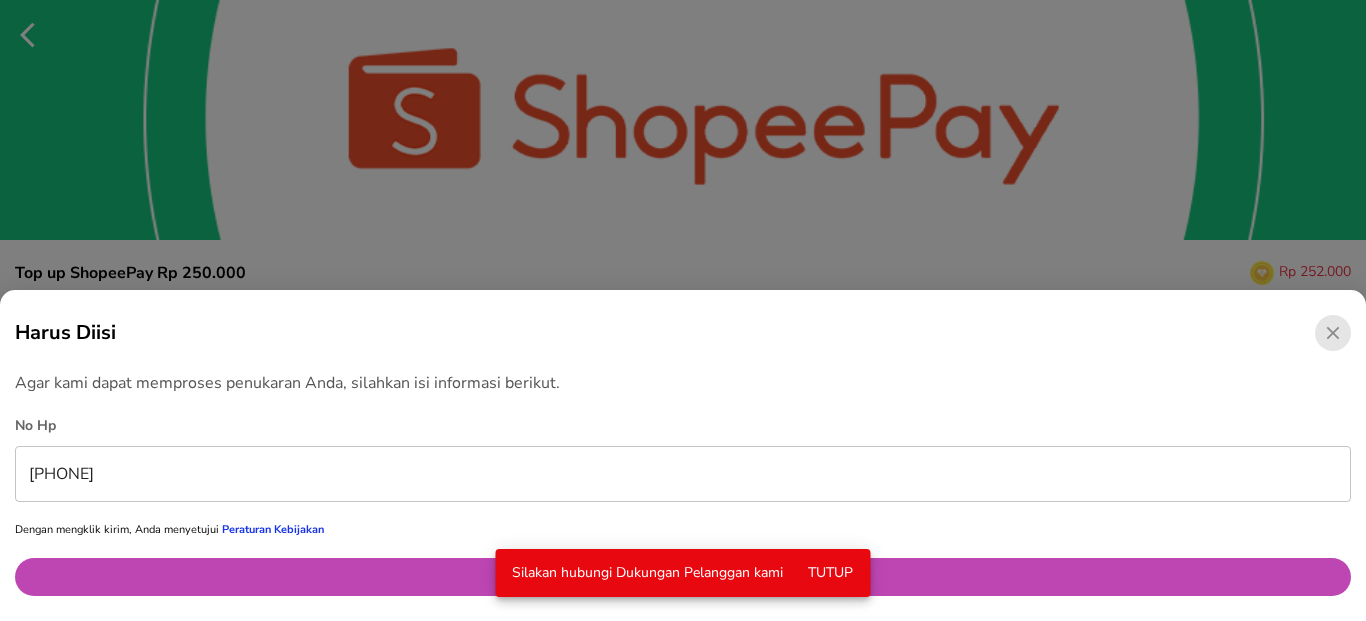 click on "Tutup" at bounding box center [831, 573] 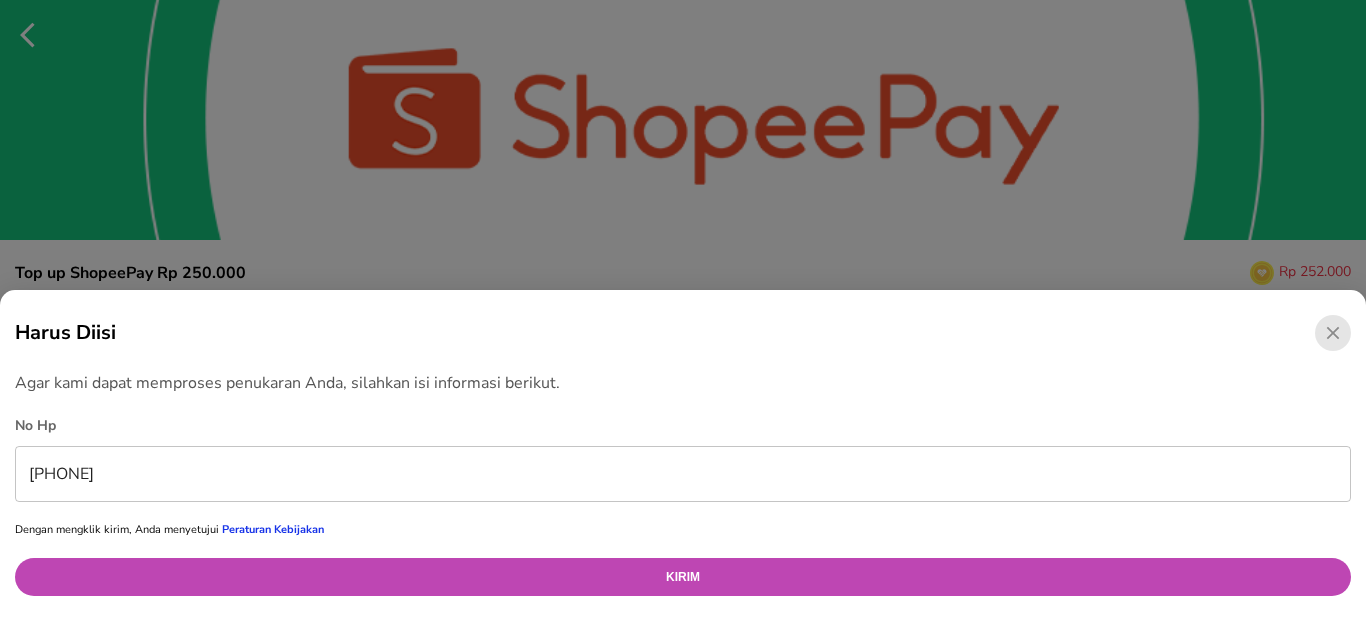 click on "Harus Diisi" at bounding box center (683, 333) 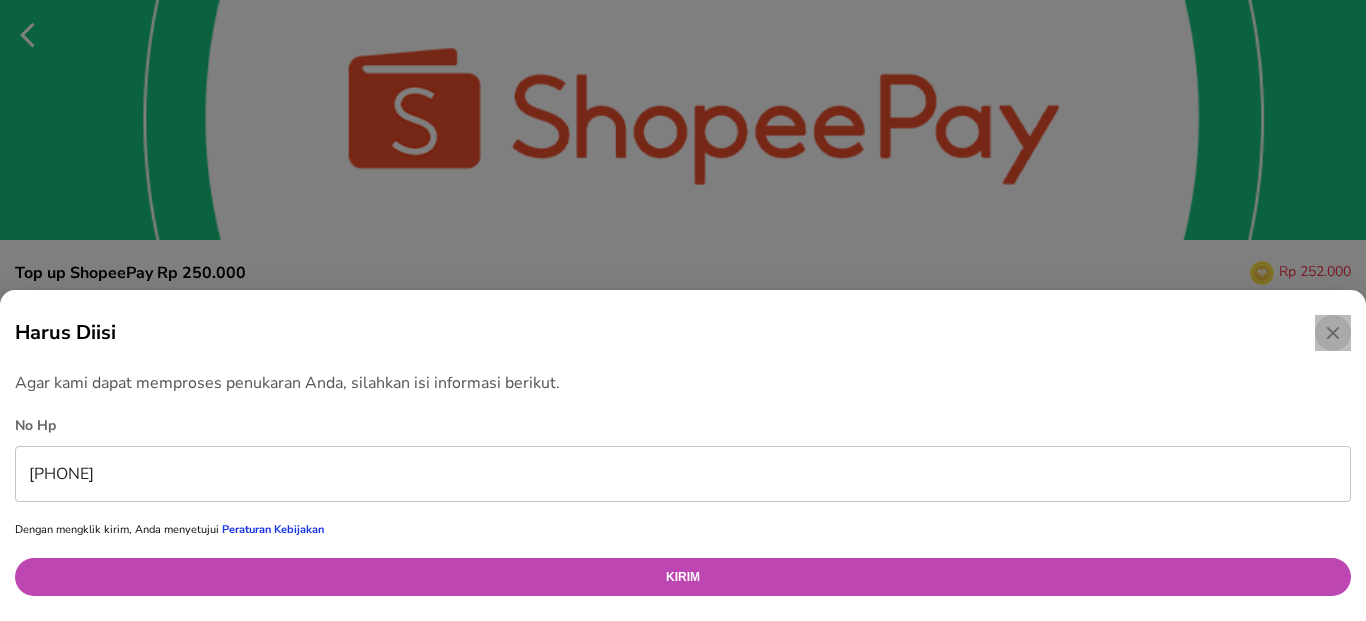 click 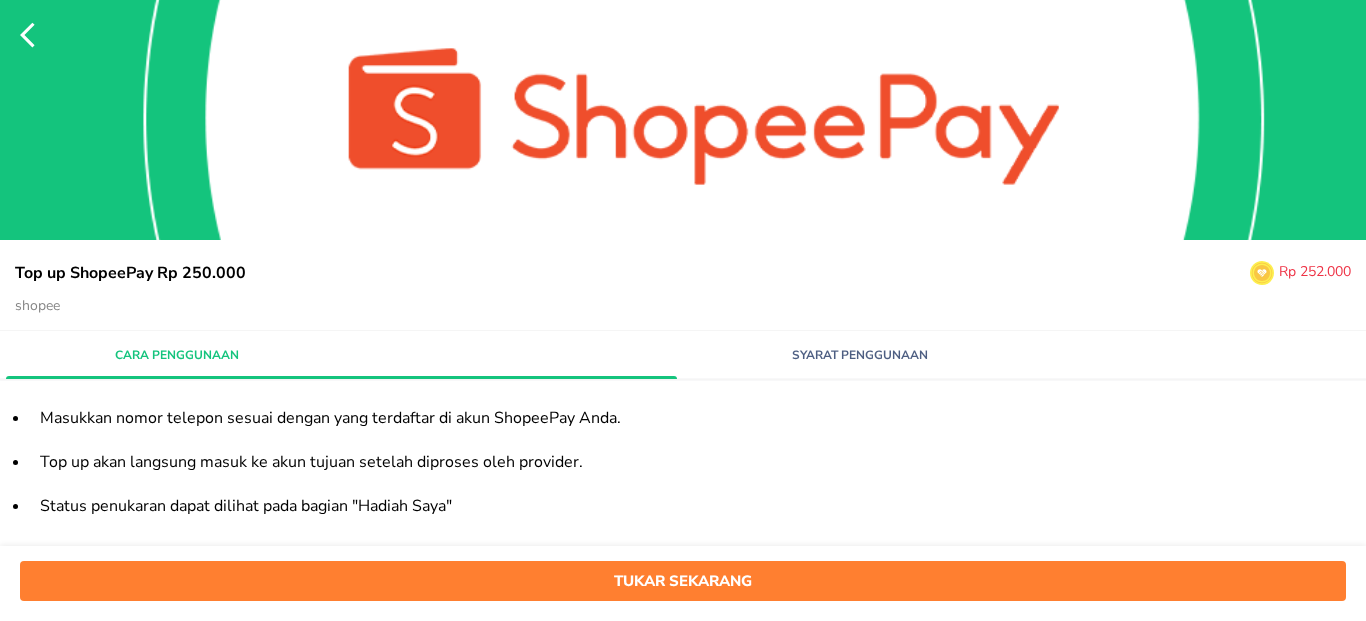 click 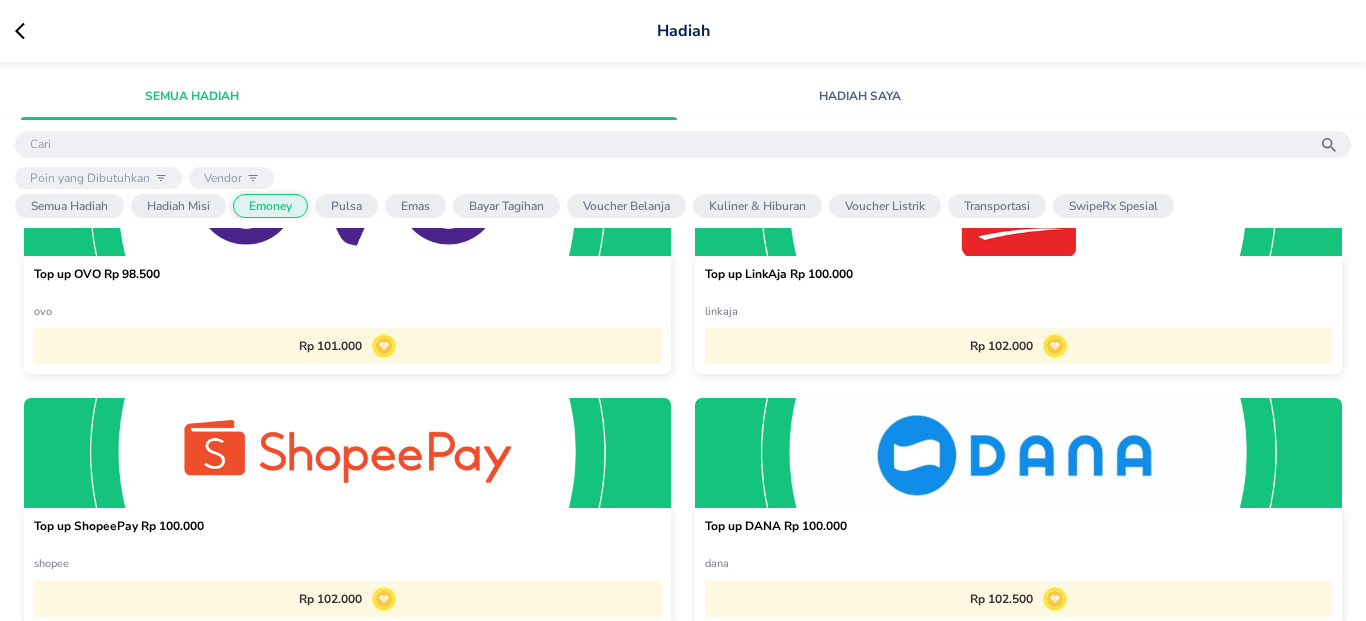 scroll, scrollTop: 882, scrollLeft: 0, axis: vertical 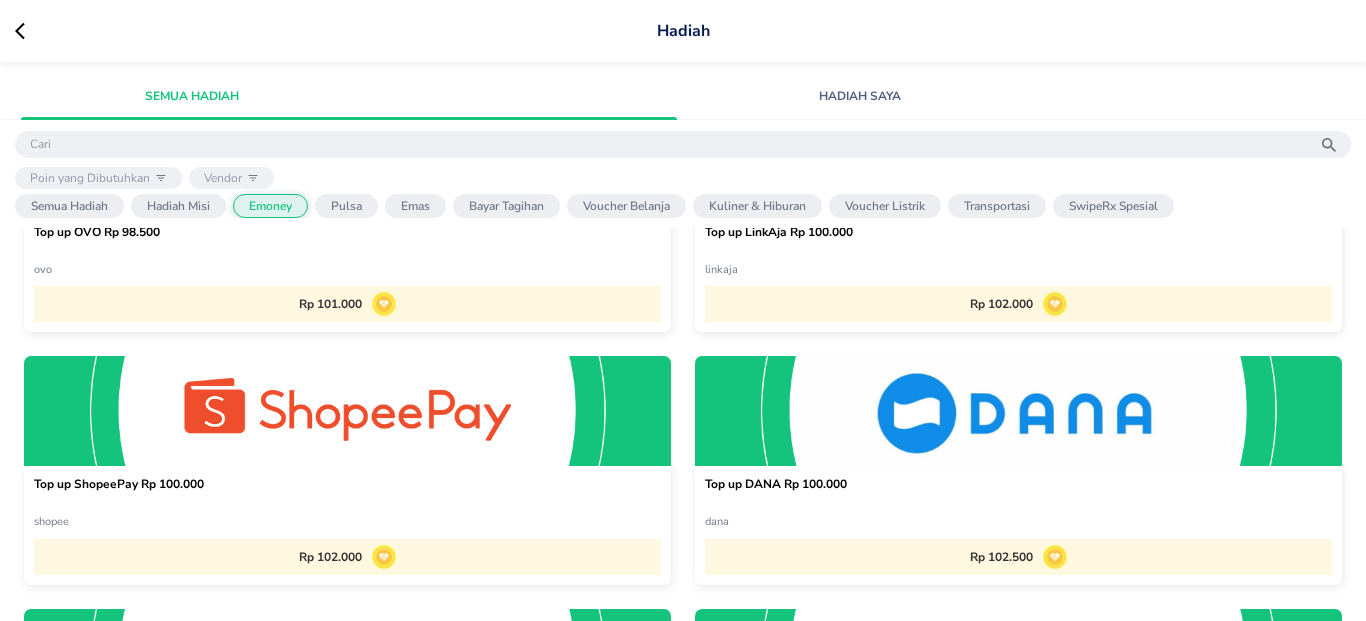 click 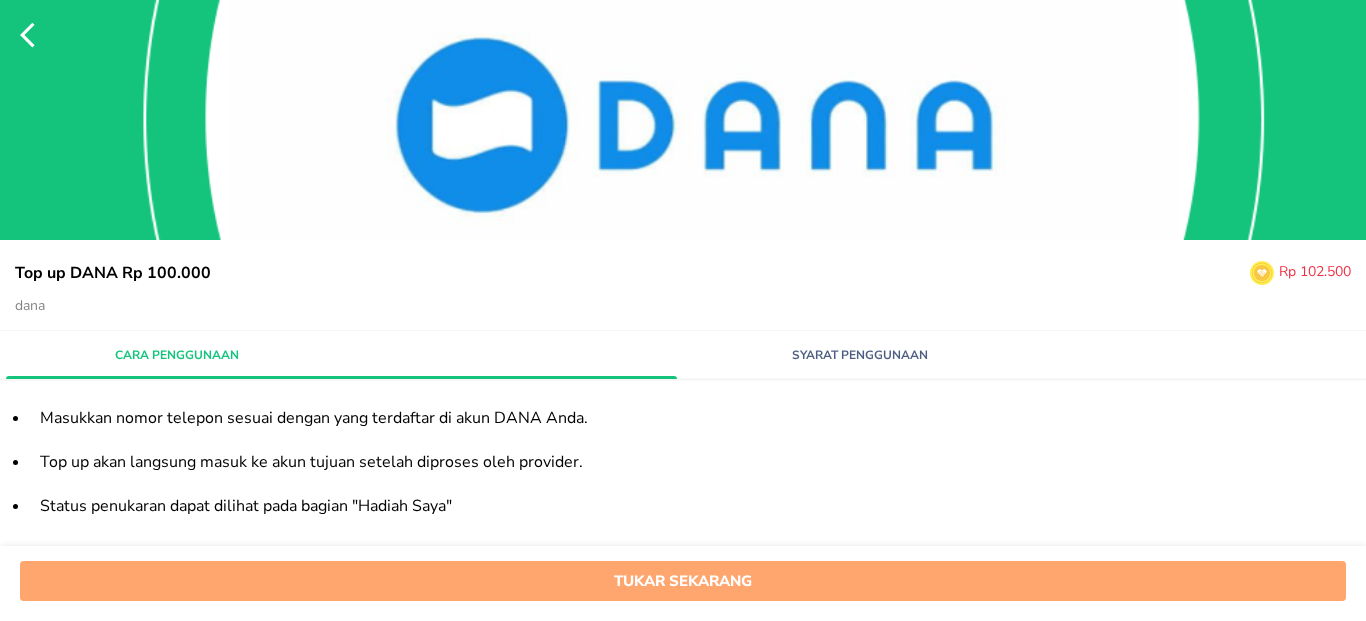 click on "Tukar sekarang" at bounding box center [683, 581] 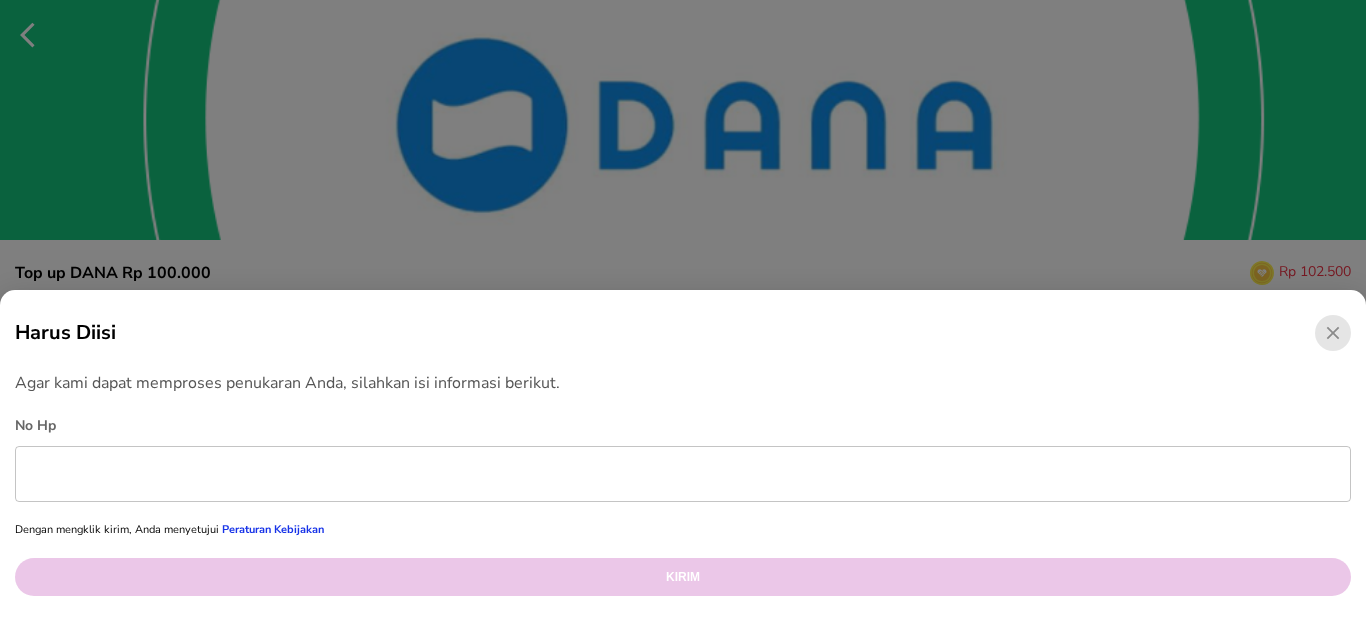 click at bounding box center (683, 474) 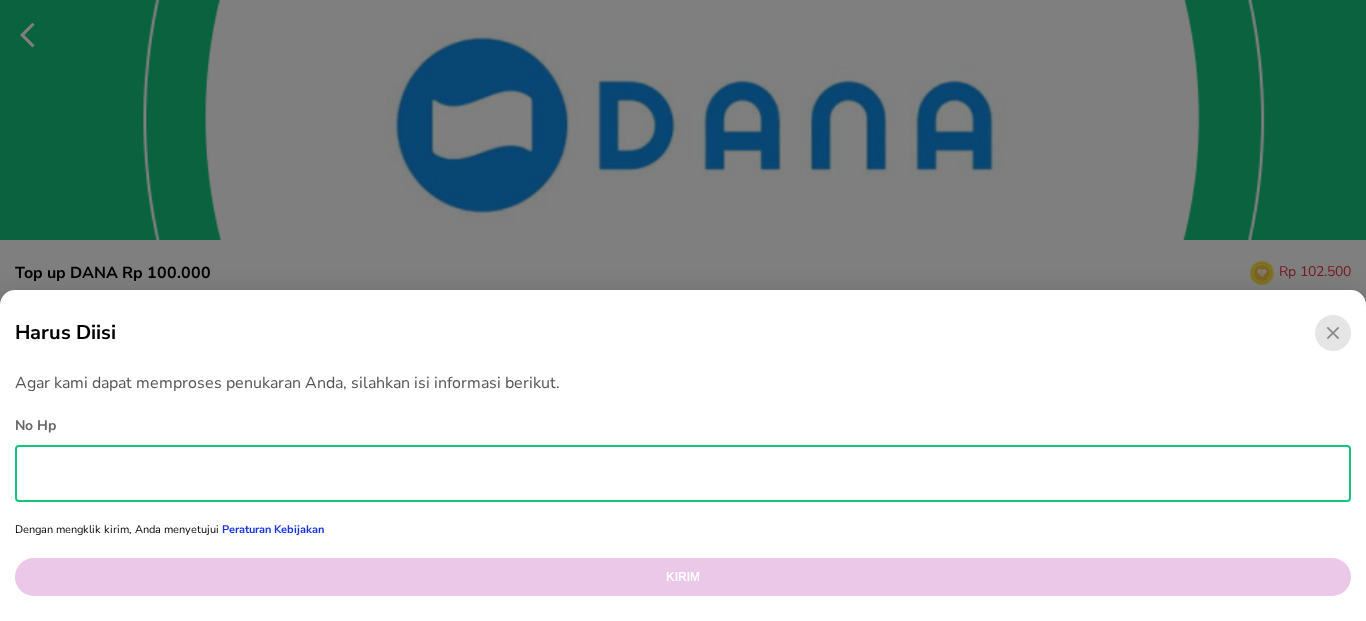 type on "085892271027" 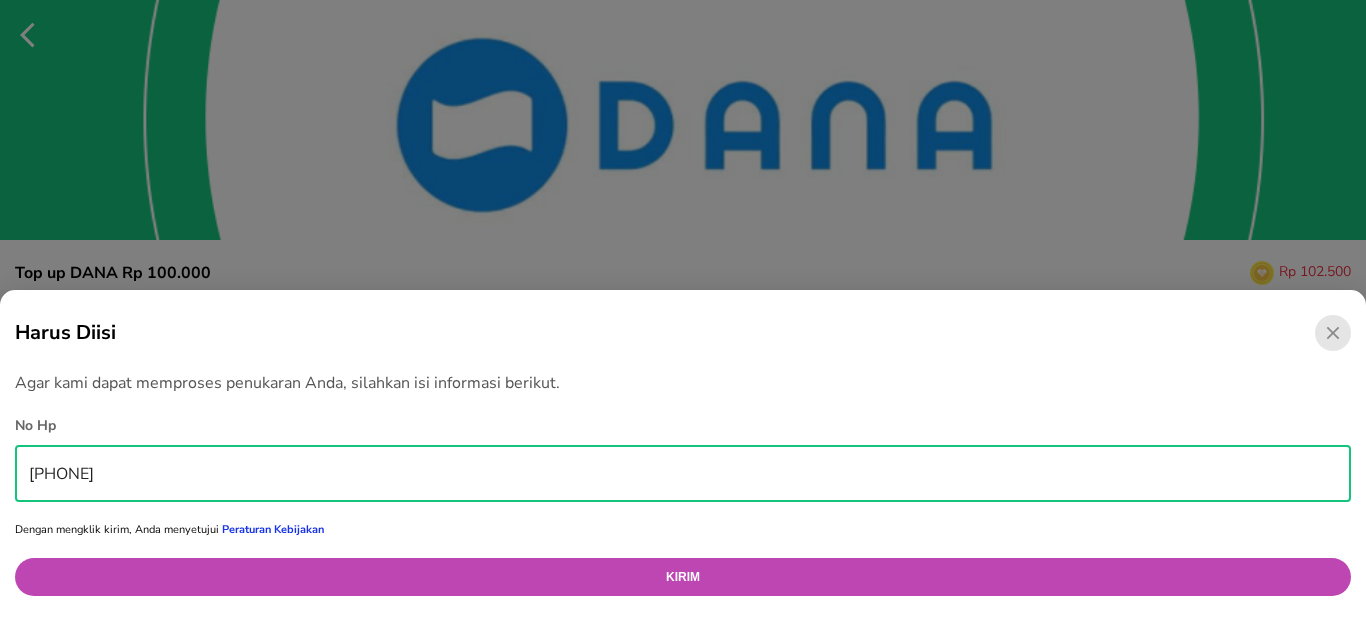 click on "Kirim" at bounding box center (683, 577) 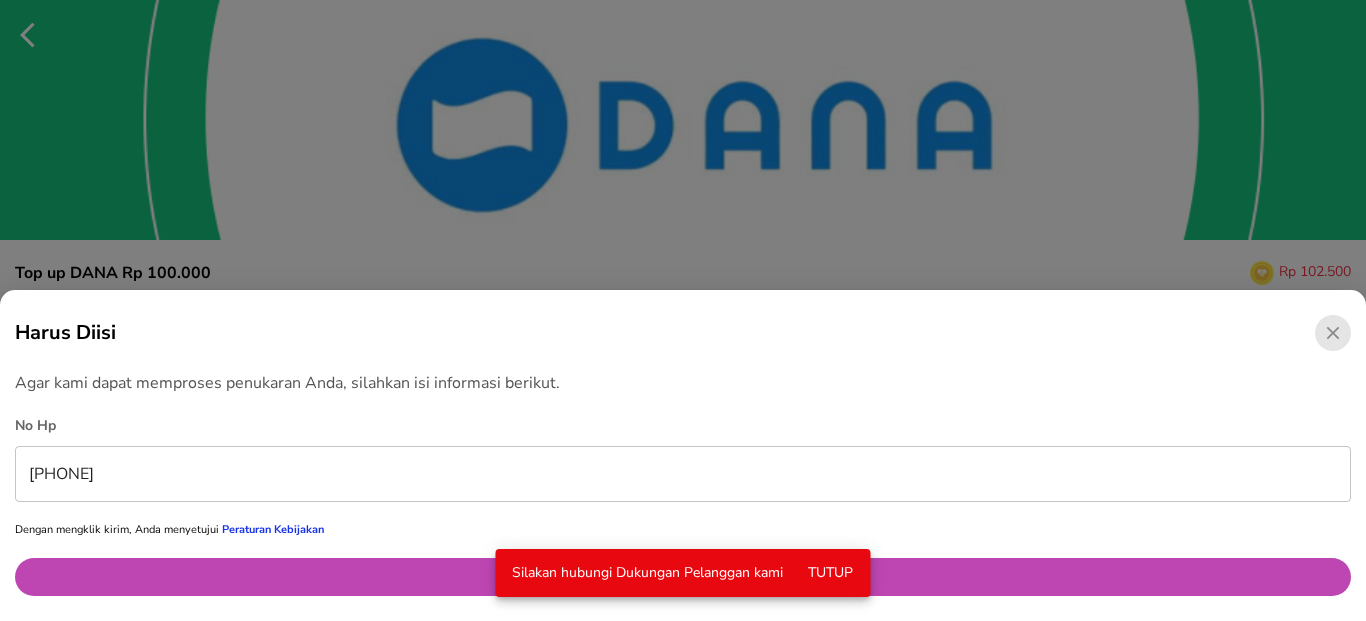 click at bounding box center [683, 310] 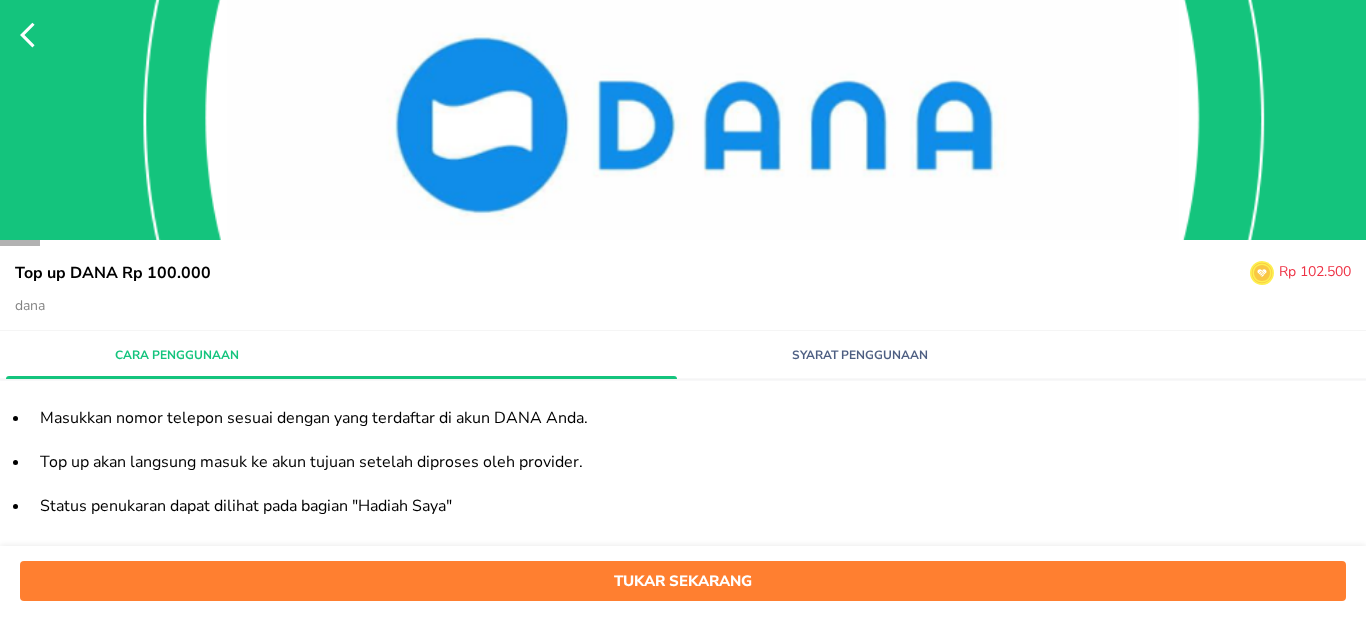 click 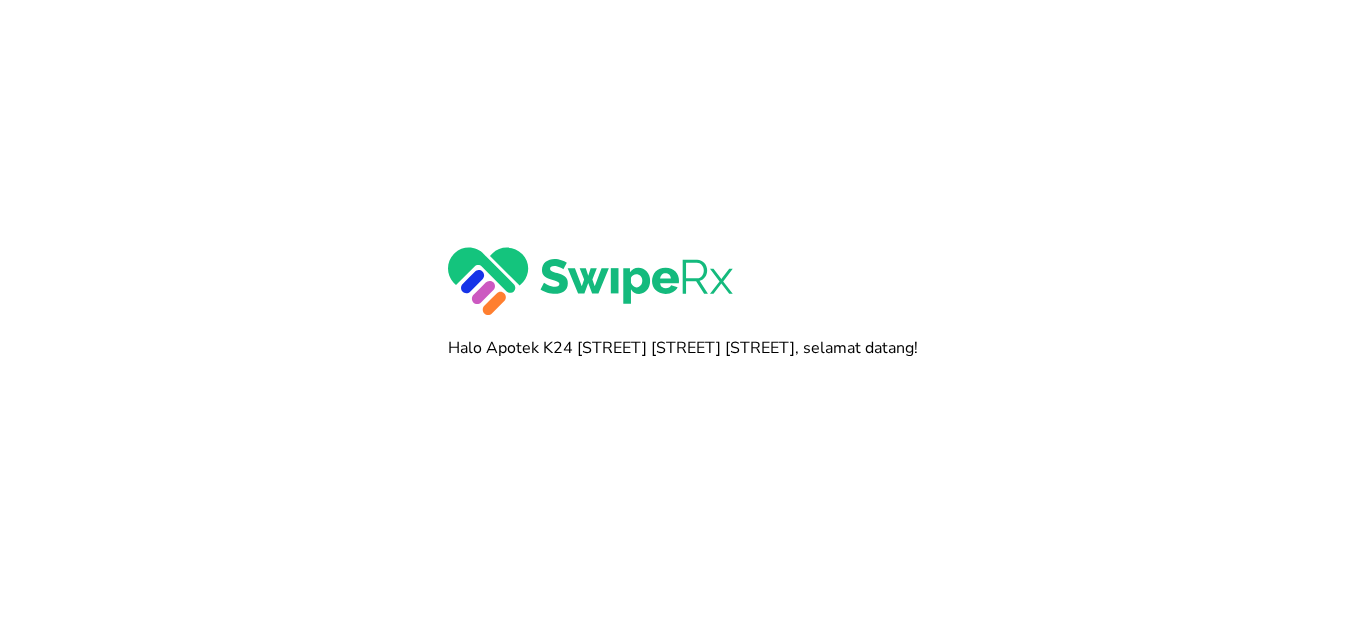 scroll, scrollTop: 0, scrollLeft: 0, axis: both 